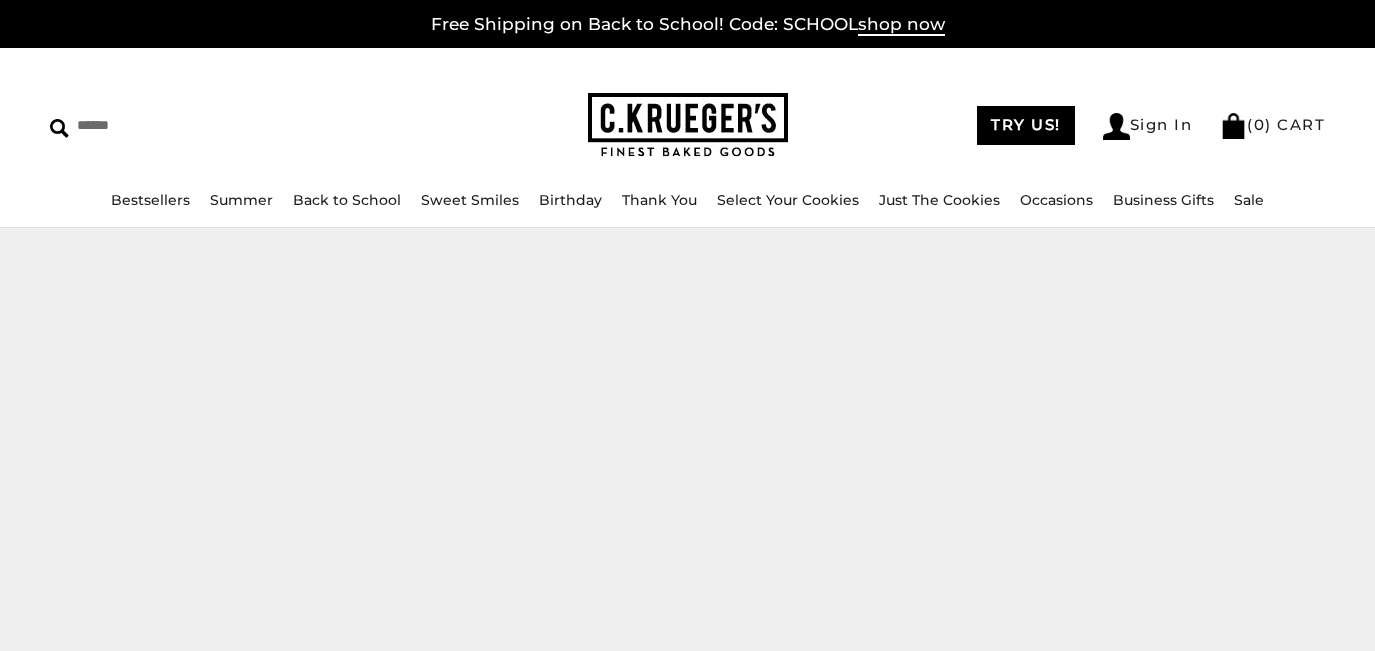 scroll, scrollTop: 0, scrollLeft: 0, axis: both 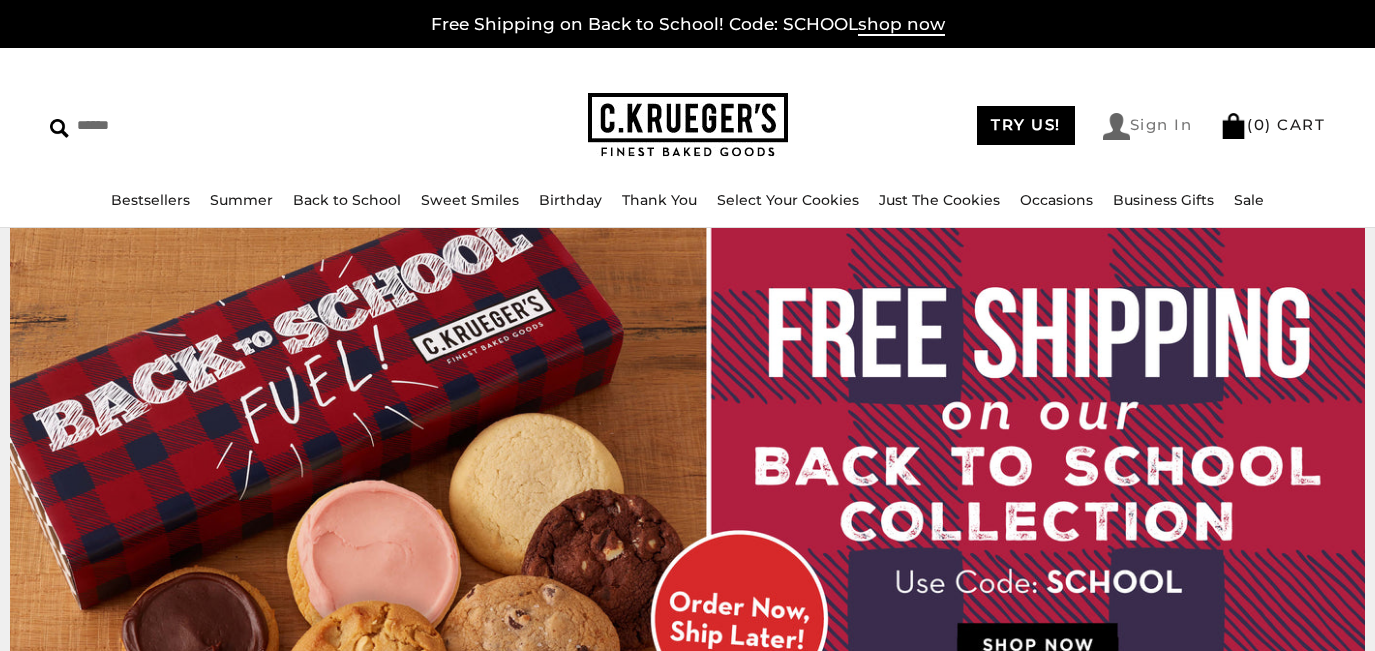 click on "Sign In" at bounding box center [1148, 126] 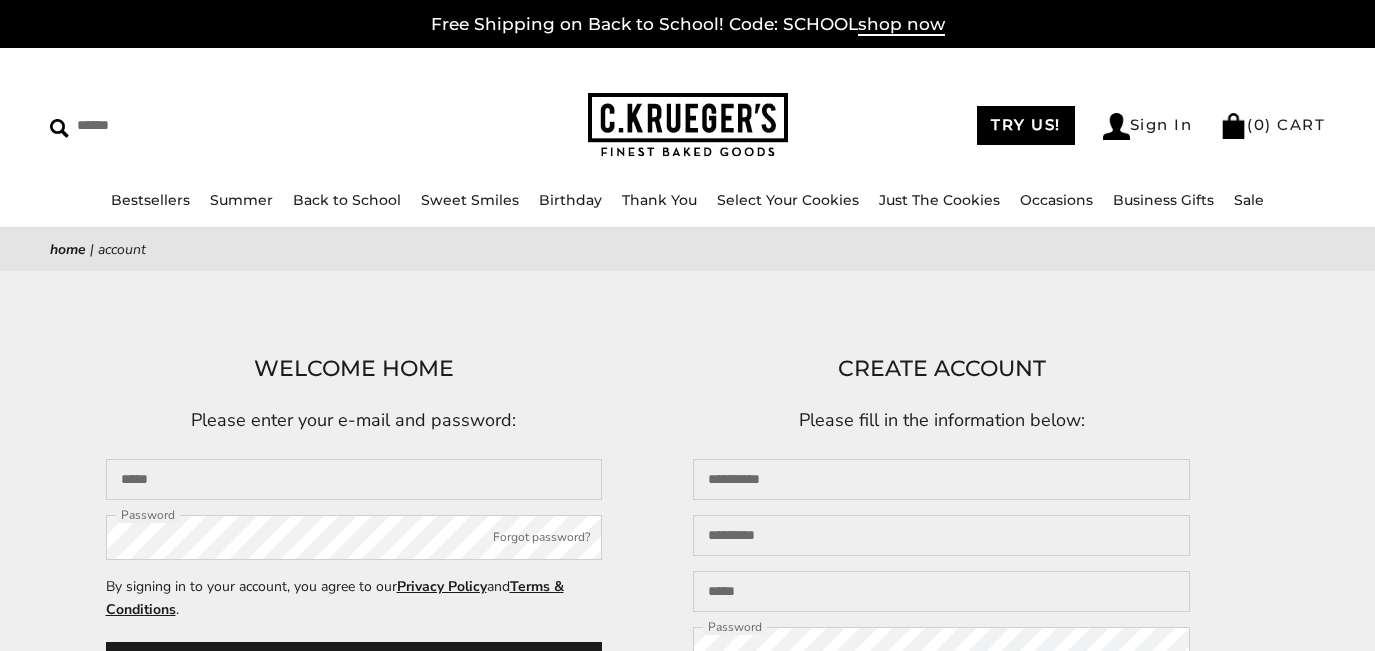 scroll, scrollTop: 0, scrollLeft: 0, axis: both 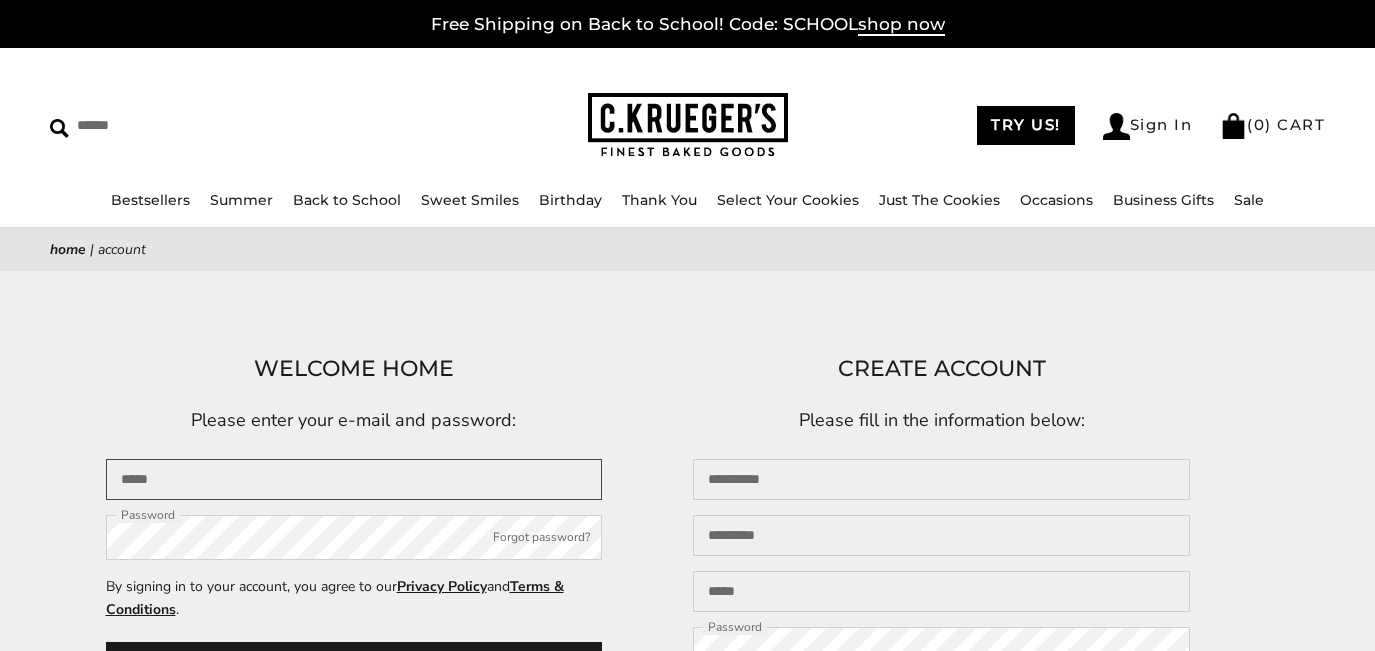 click at bounding box center [354, 479] 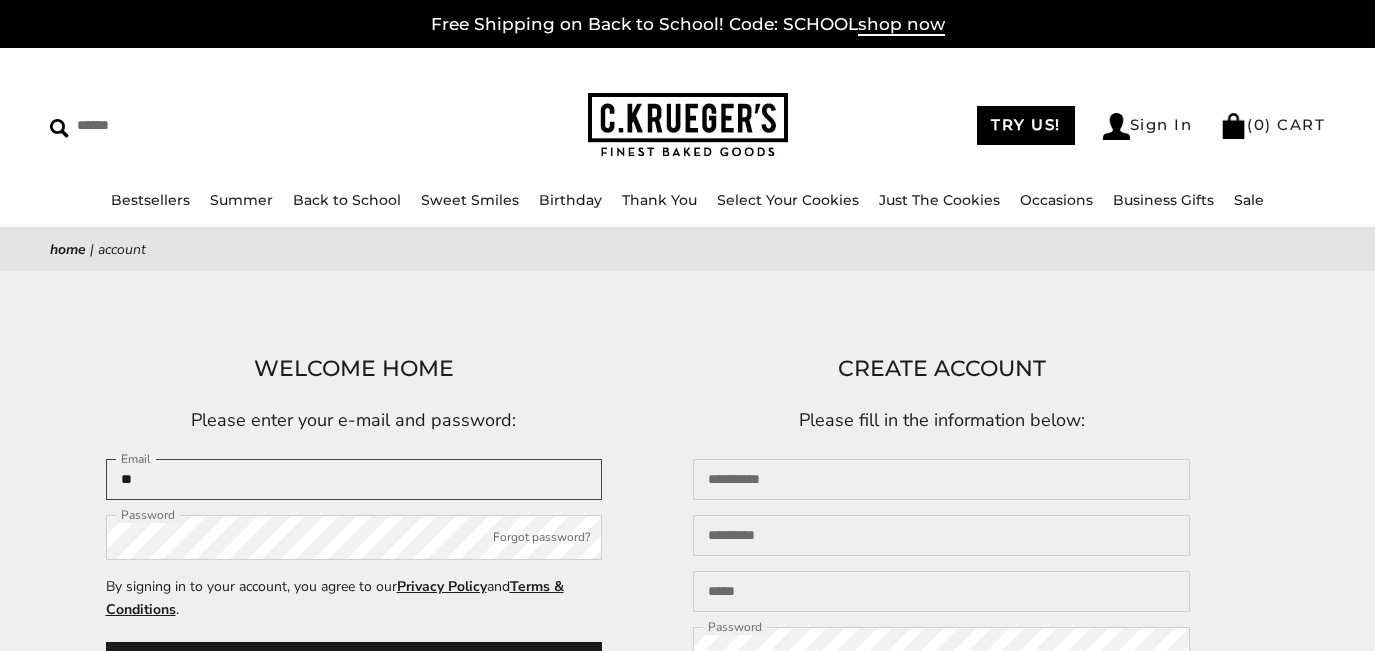 type on "**********" 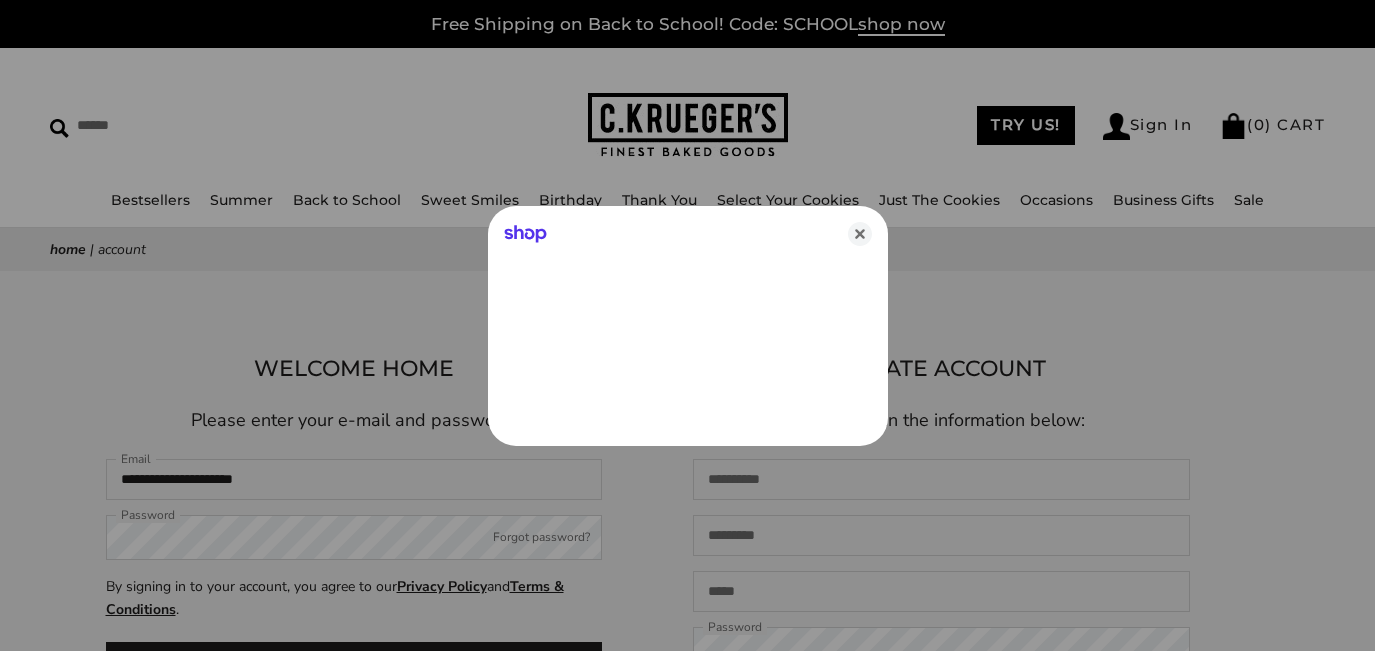 click at bounding box center [687, 325] 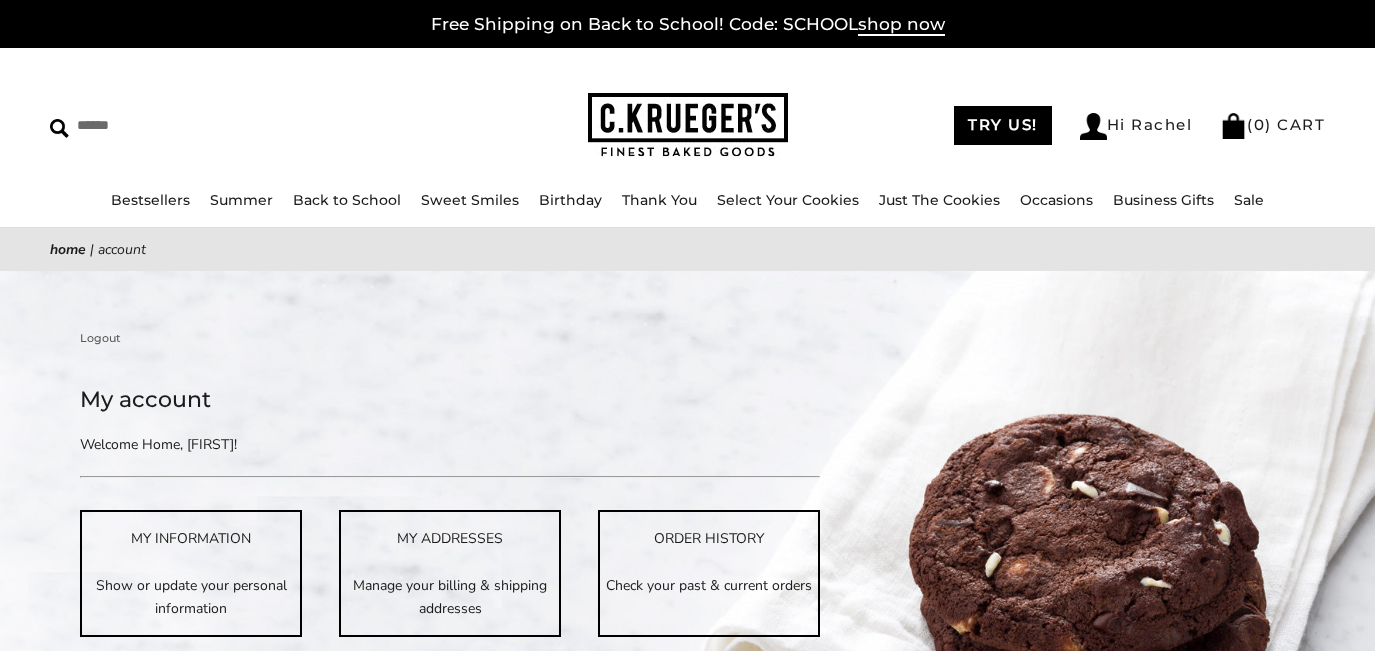 scroll, scrollTop: 0, scrollLeft: 0, axis: both 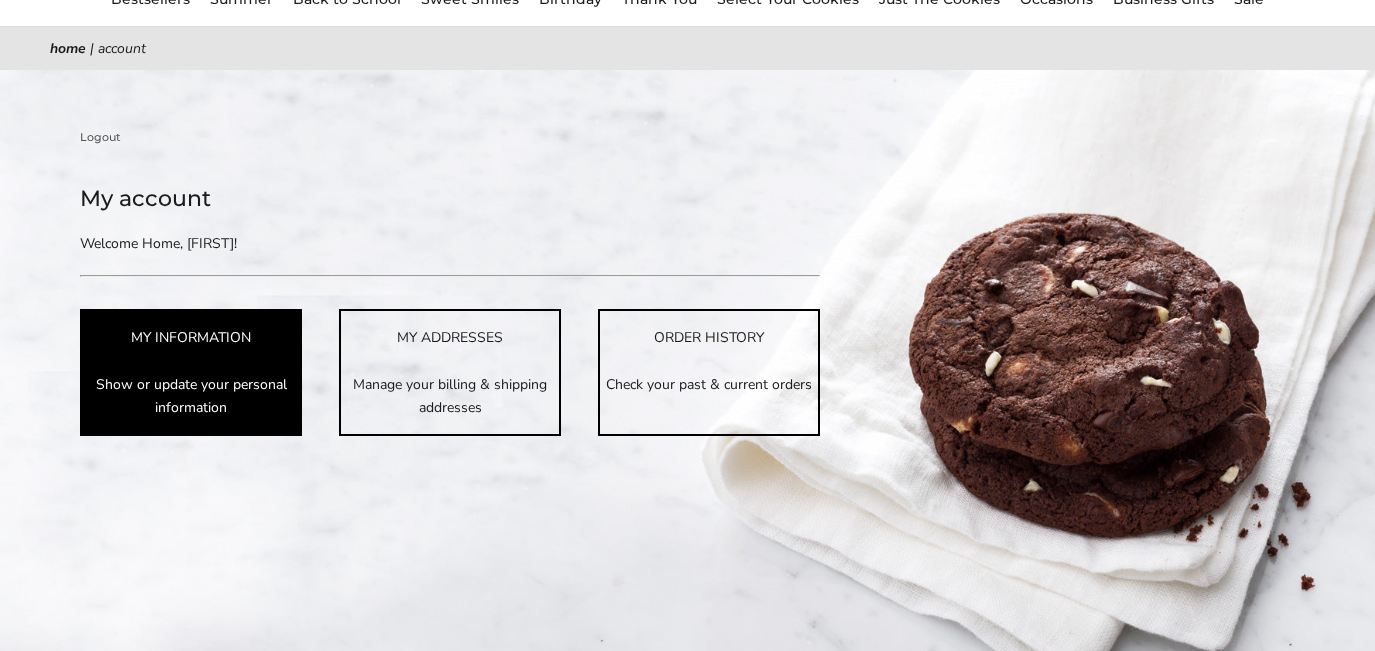 click on "Show or update your personal information" at bounding box center (191, 396) 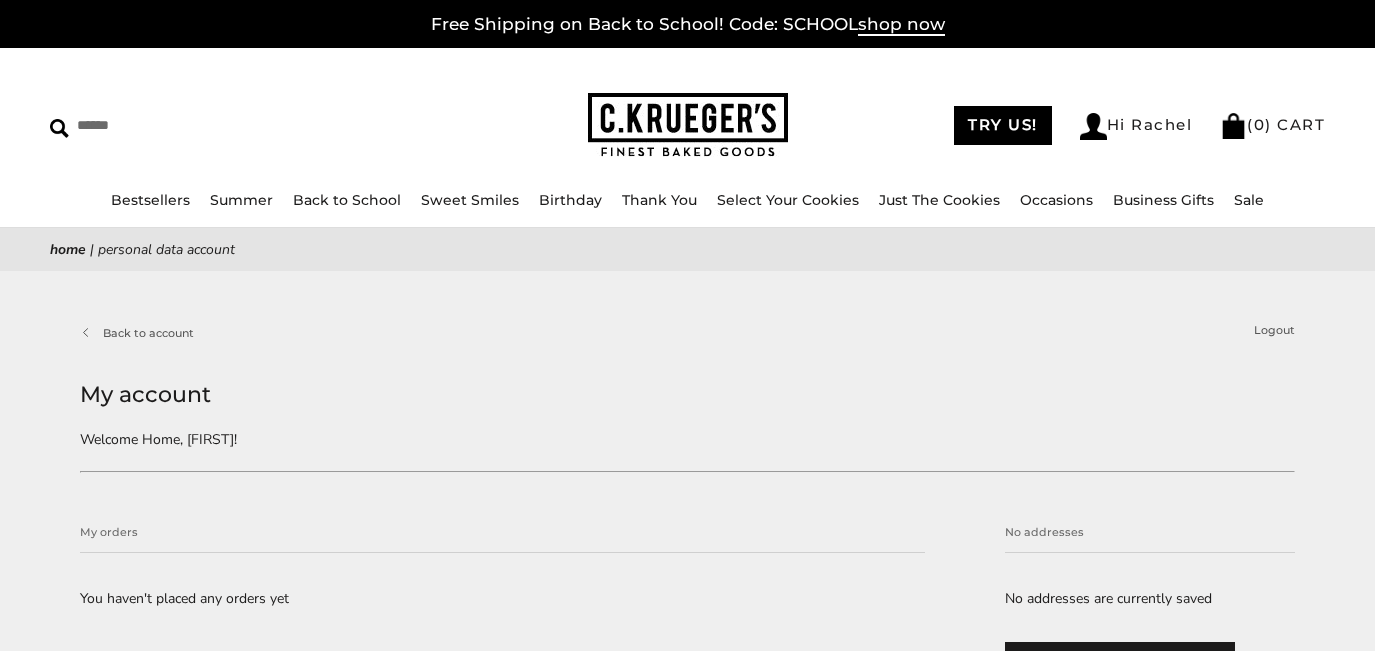 scroll, scrollTop: 0, scrollLeft: 0, axis: both 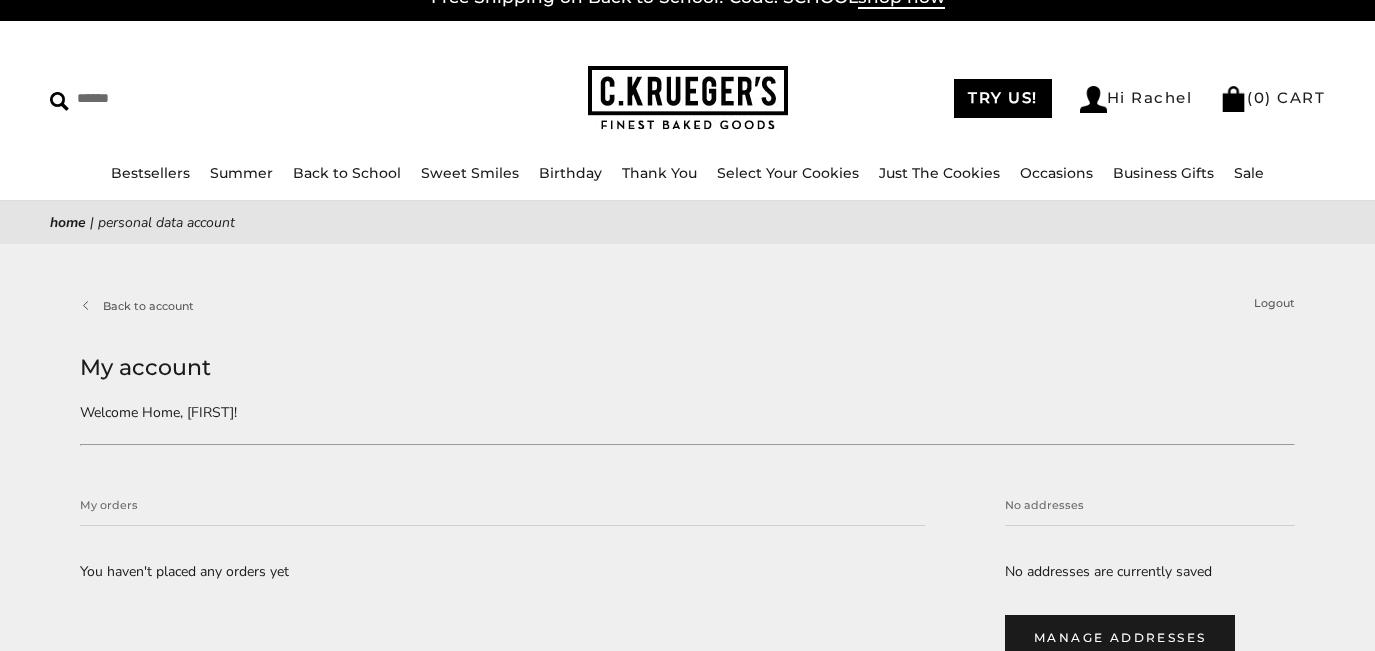 click on "Home" at bounding box center [68, 222] 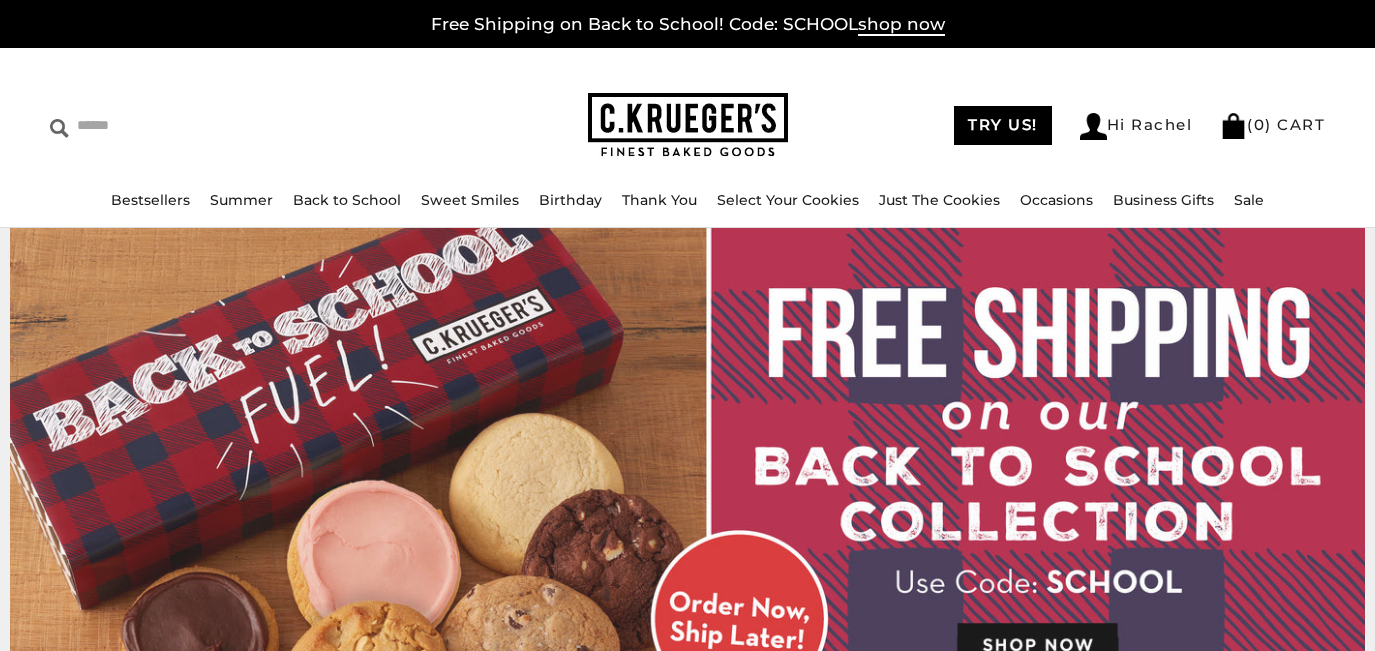 scroll, scrollTop: 0, scrollLeft: 0, axis: both 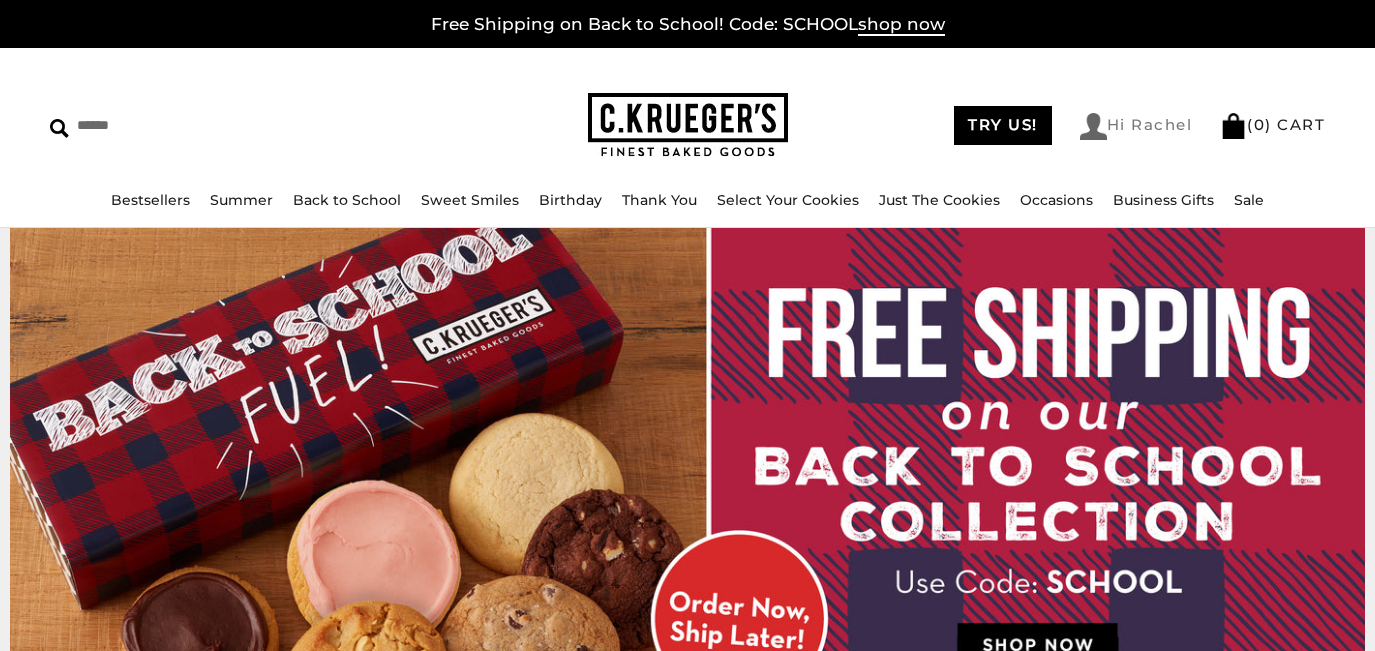click on "Hi Rachel" at bounding box center (1136, 126) 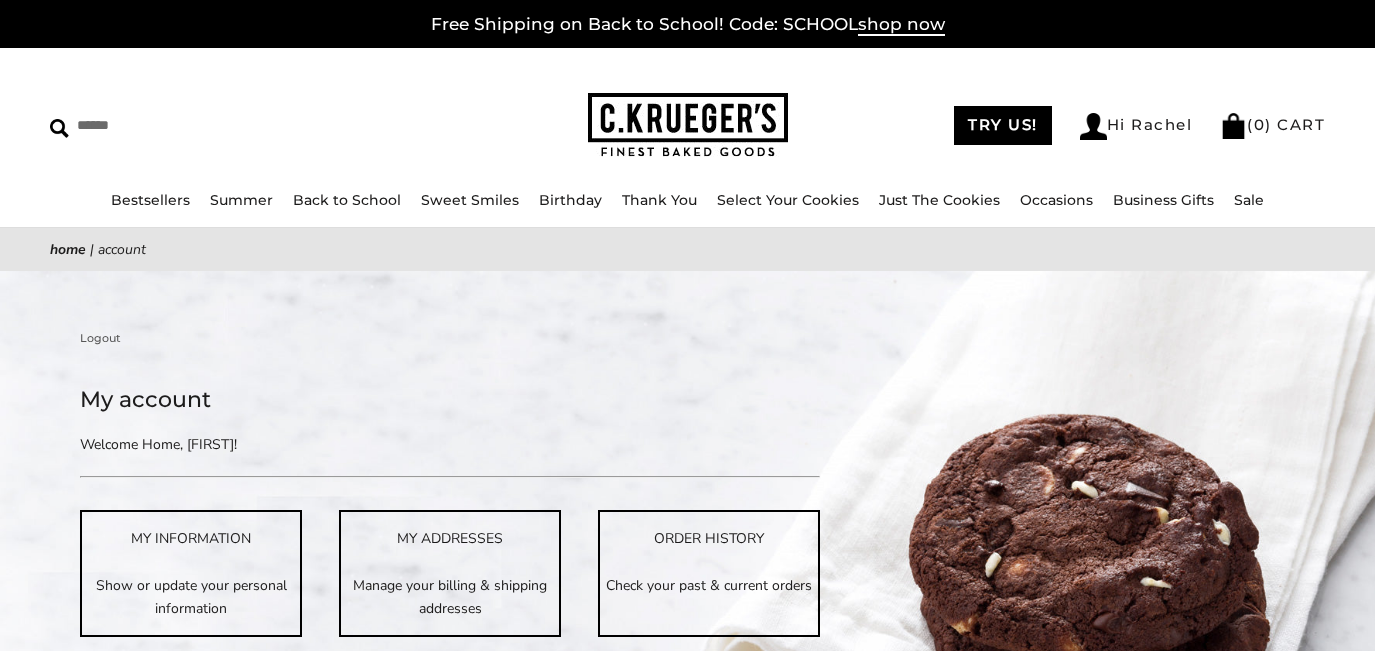 scroll, scrollTop: 0, scrollLeft: 0, axis: both 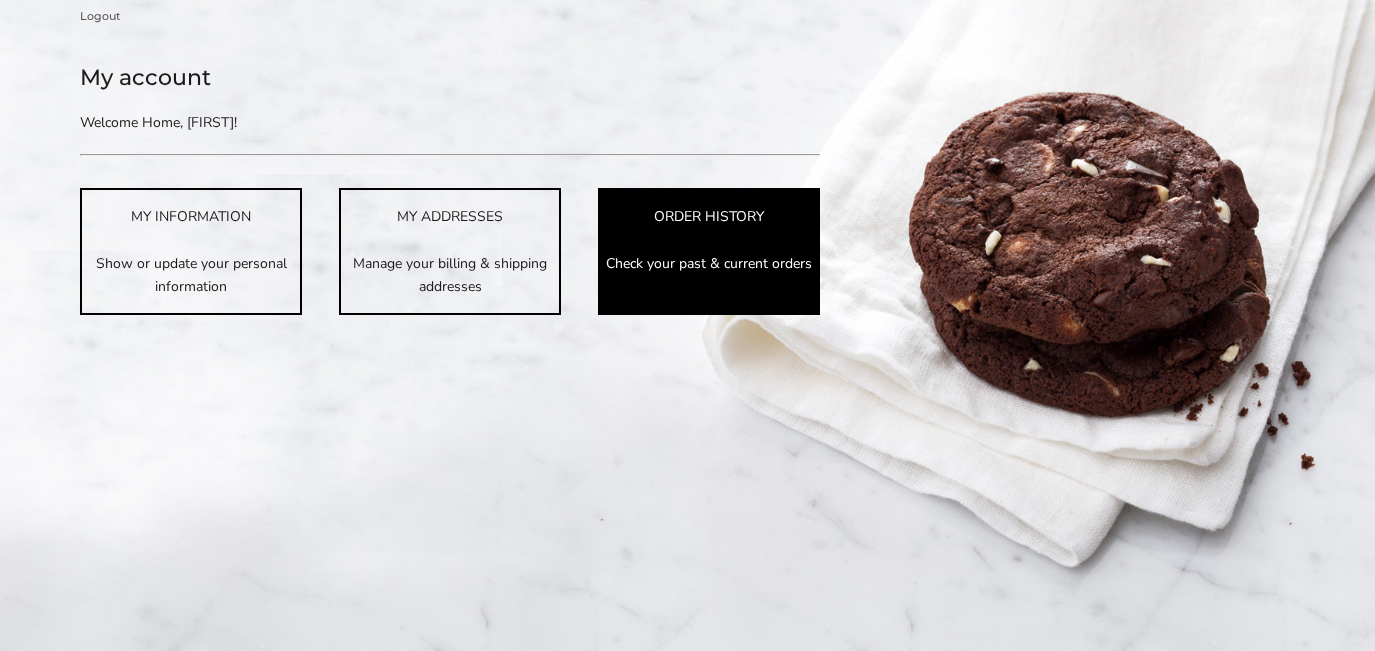 click on "ORDER HISTORY
Check your past & current orders" at bounding box center [709, 251] 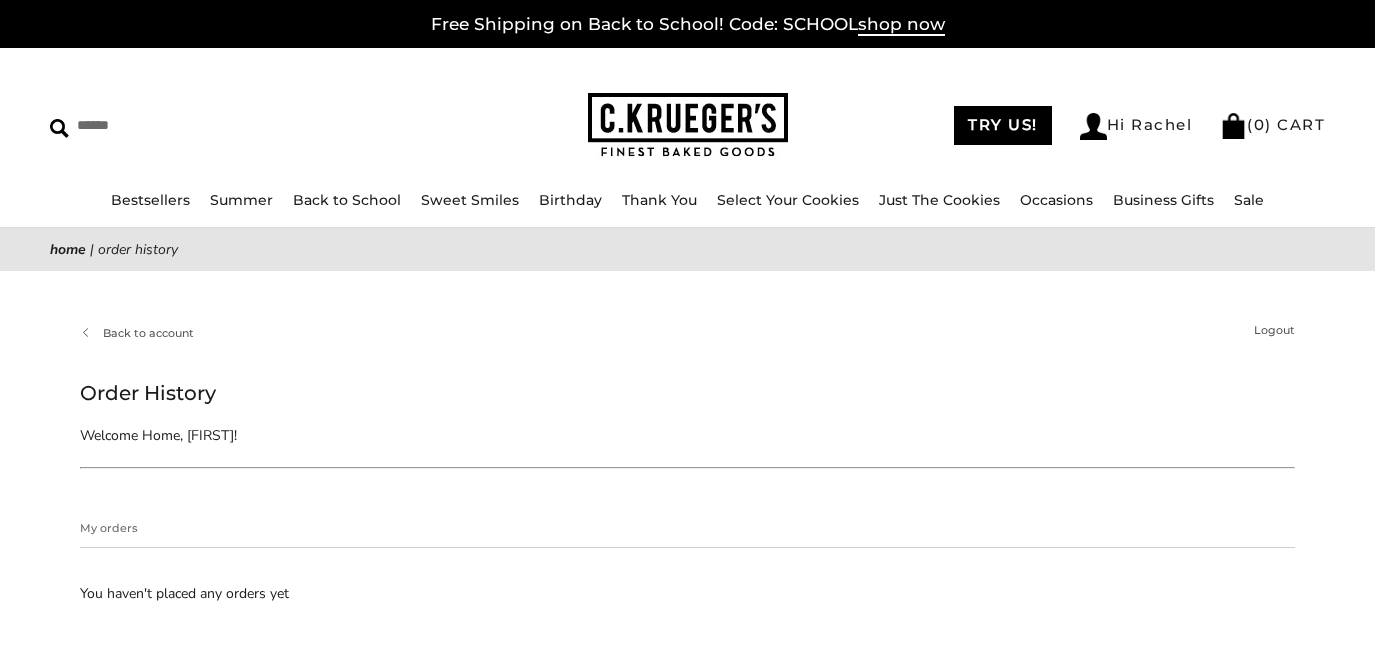 scroll, scrollTop: 0, scrollLeft: 0, axis: both 